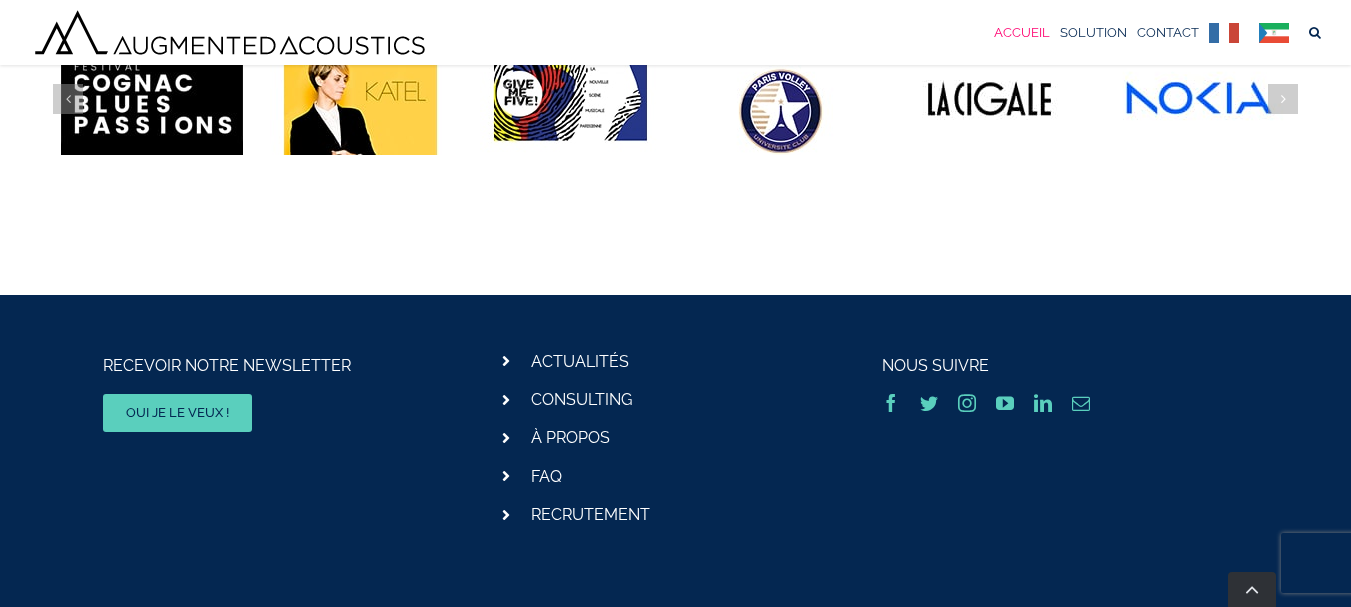 scroll, scrollTop: 6177, scrollLeft: 0, axis: vertical 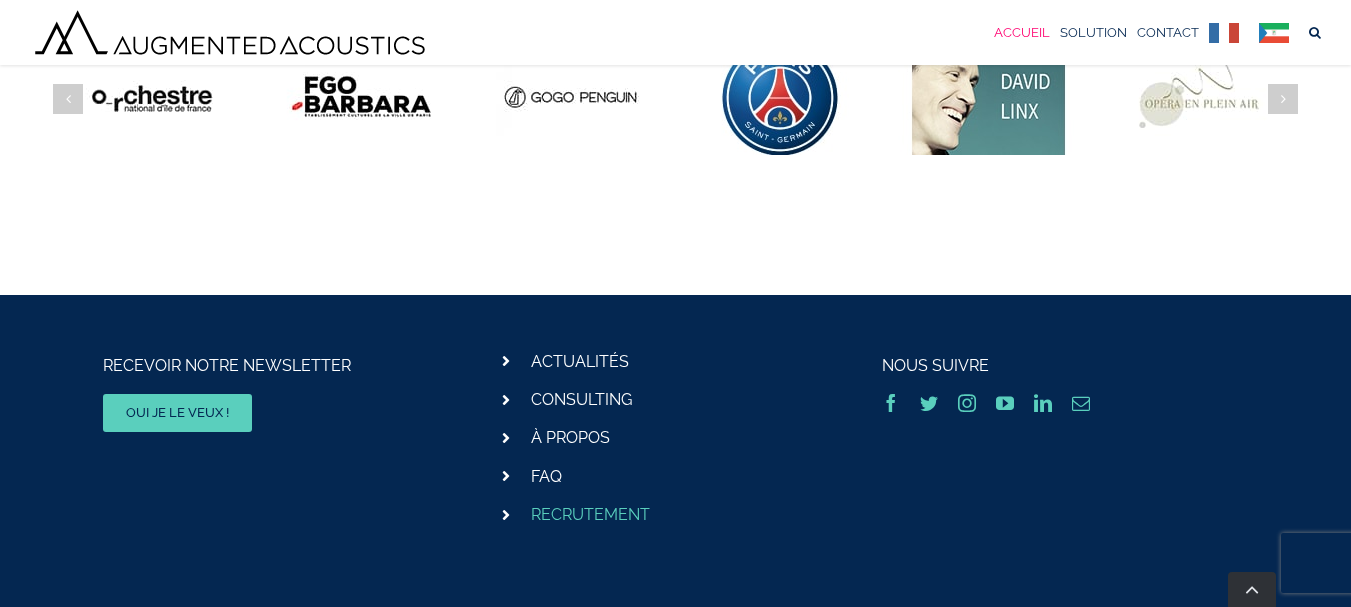 click on "RECRUTEMENT" at bounding box center [590, 514] 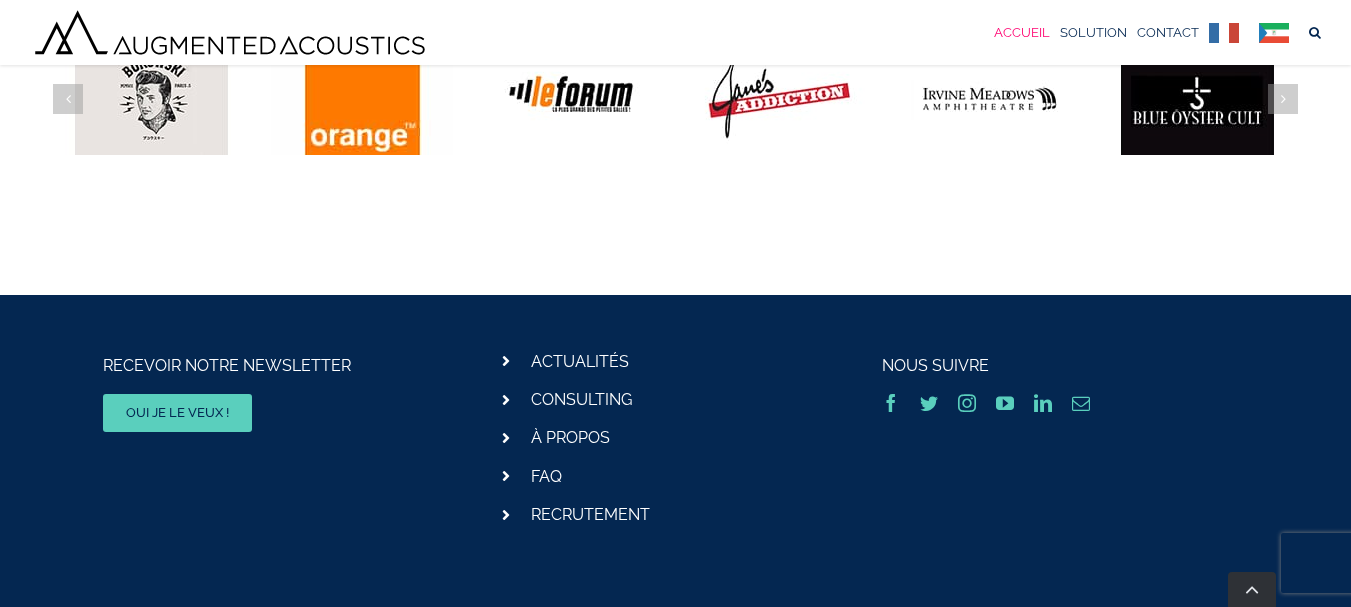 scroll, scrollTop: 6196, scrollLeft: 0, axis: vertical 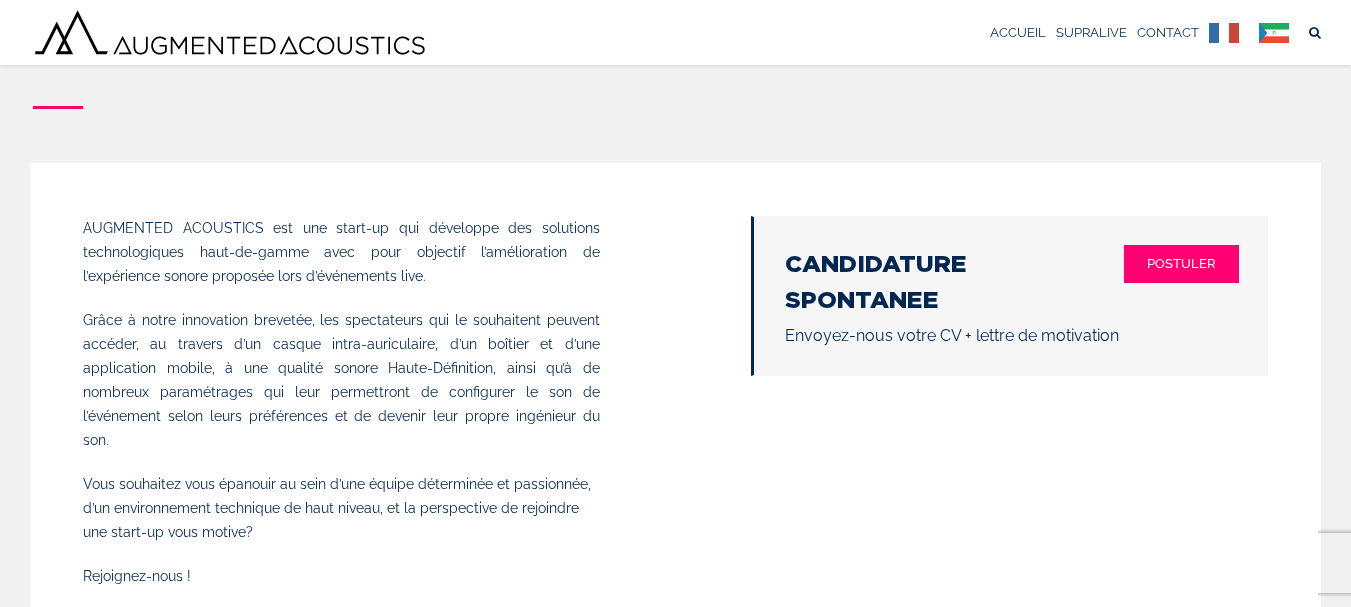 click at bounding box center (1279, 32) 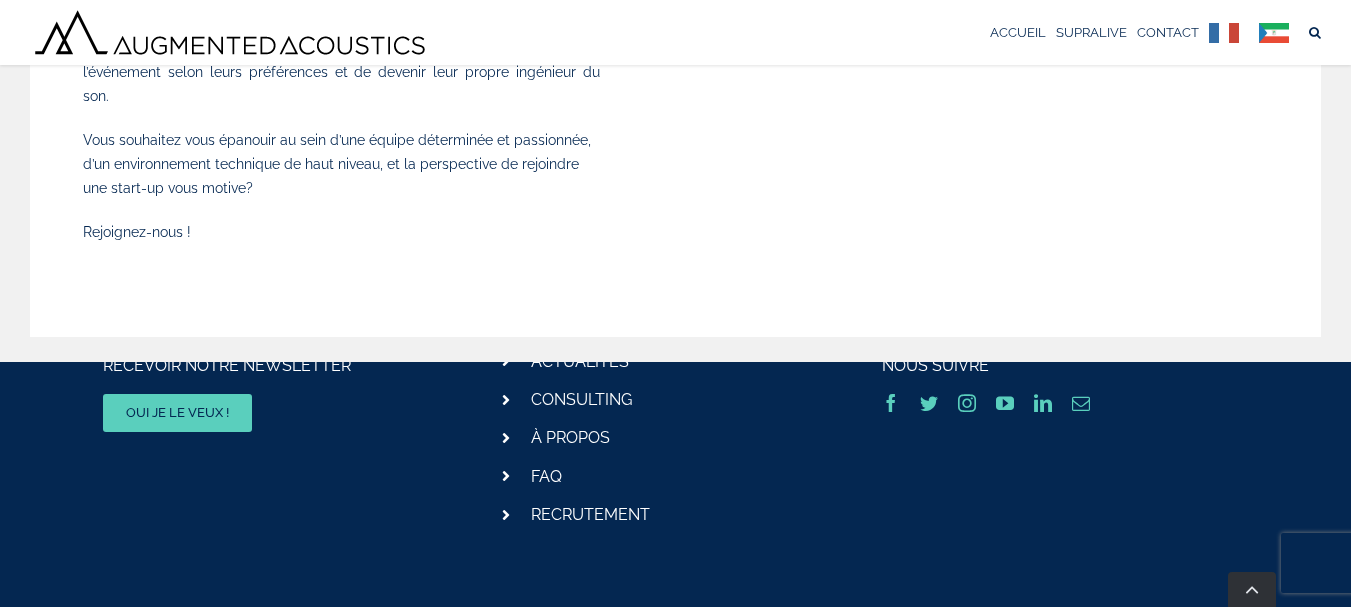 scroll, scrollTop: 473, scrollLeft: 0, axis: vertical 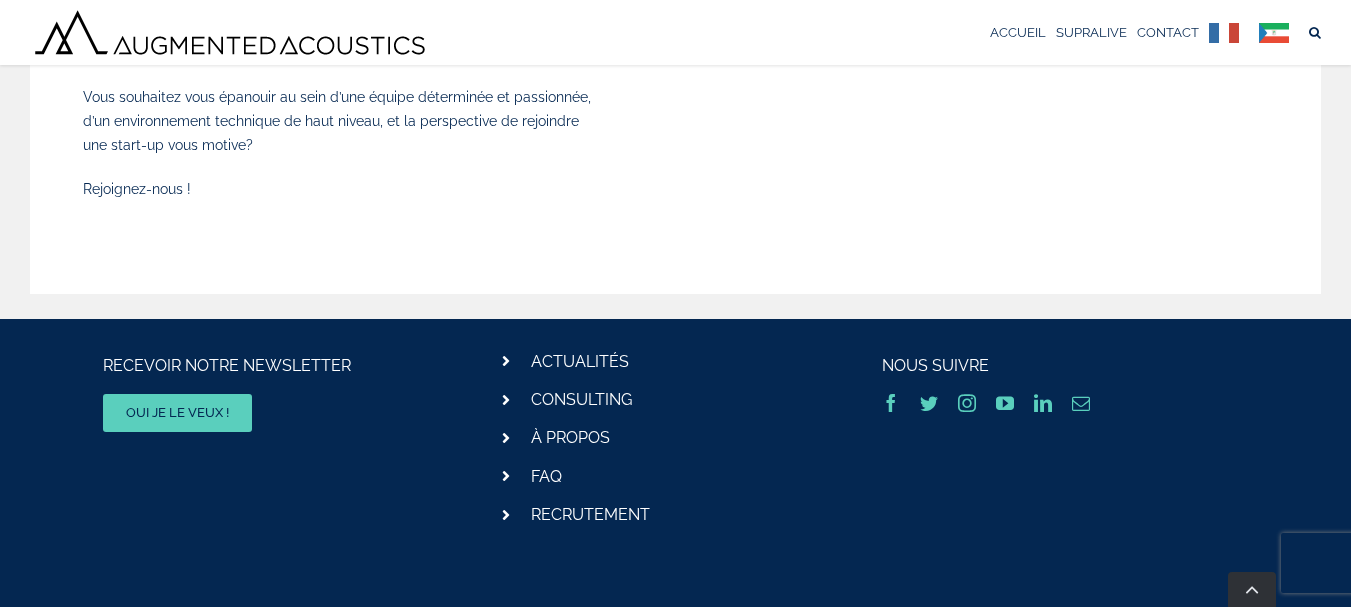 click at bounding box center [1229, 32] 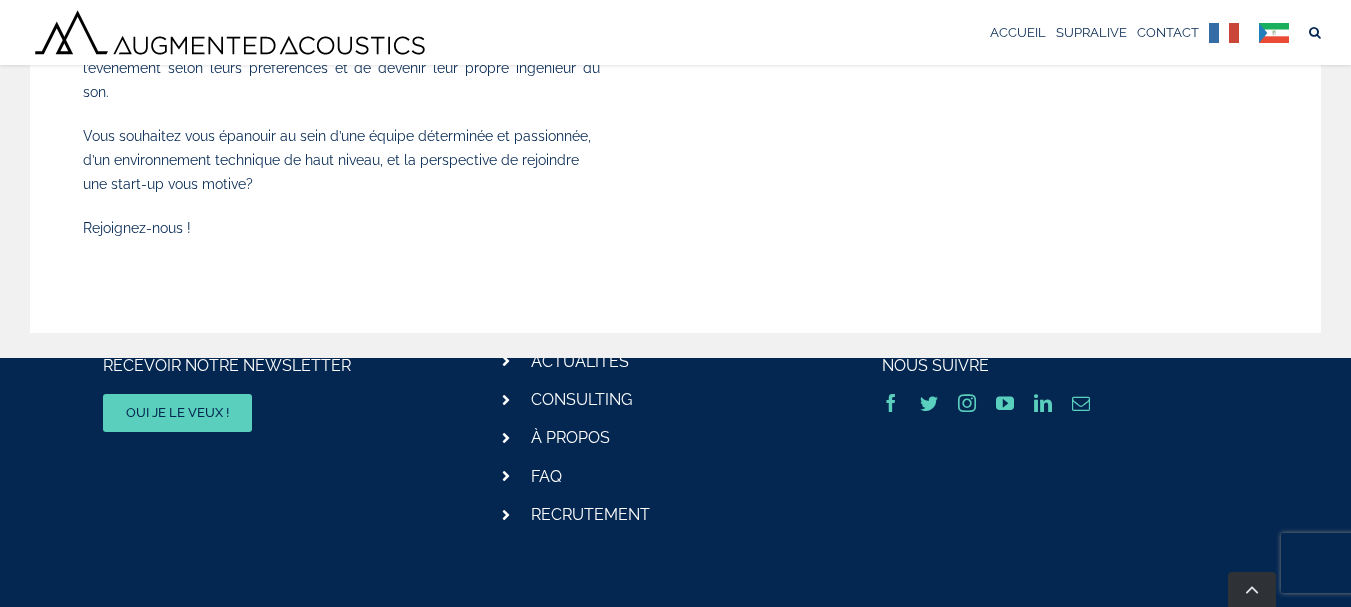scroll, scrollTop: 473, scrollLeft: 0, axis: vertical 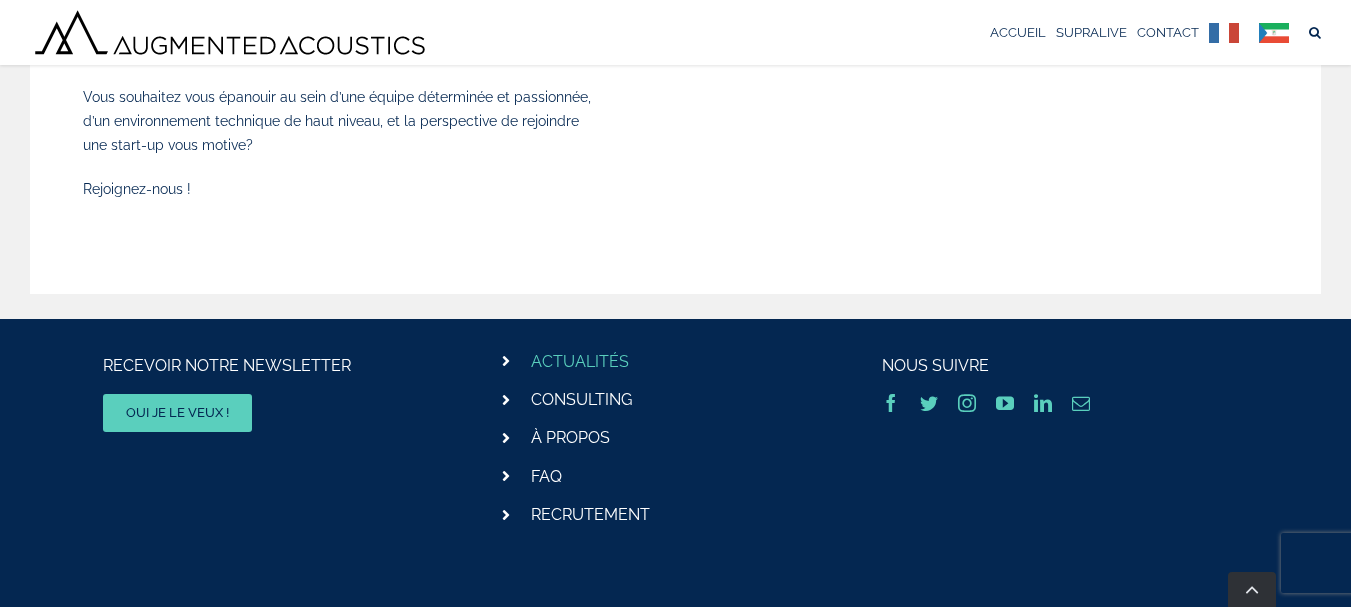 click on "ACTUALITÉS" 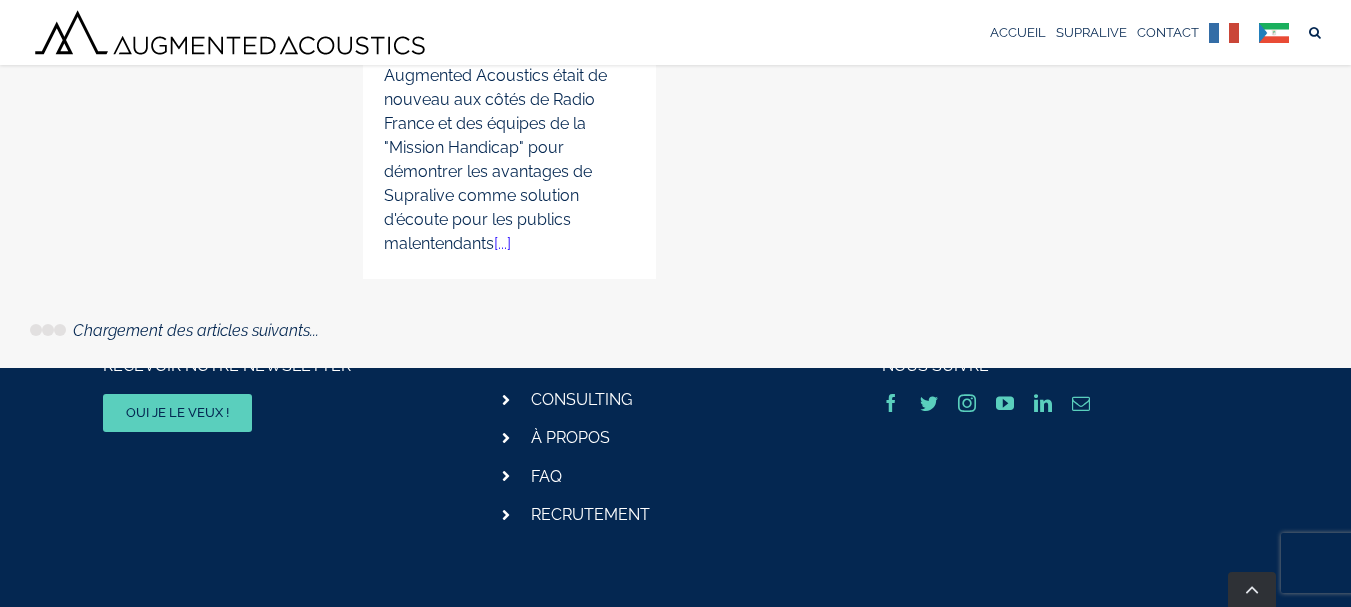 scroll, scrollTop: 2539, scrollLeft: 0, axis: vertical 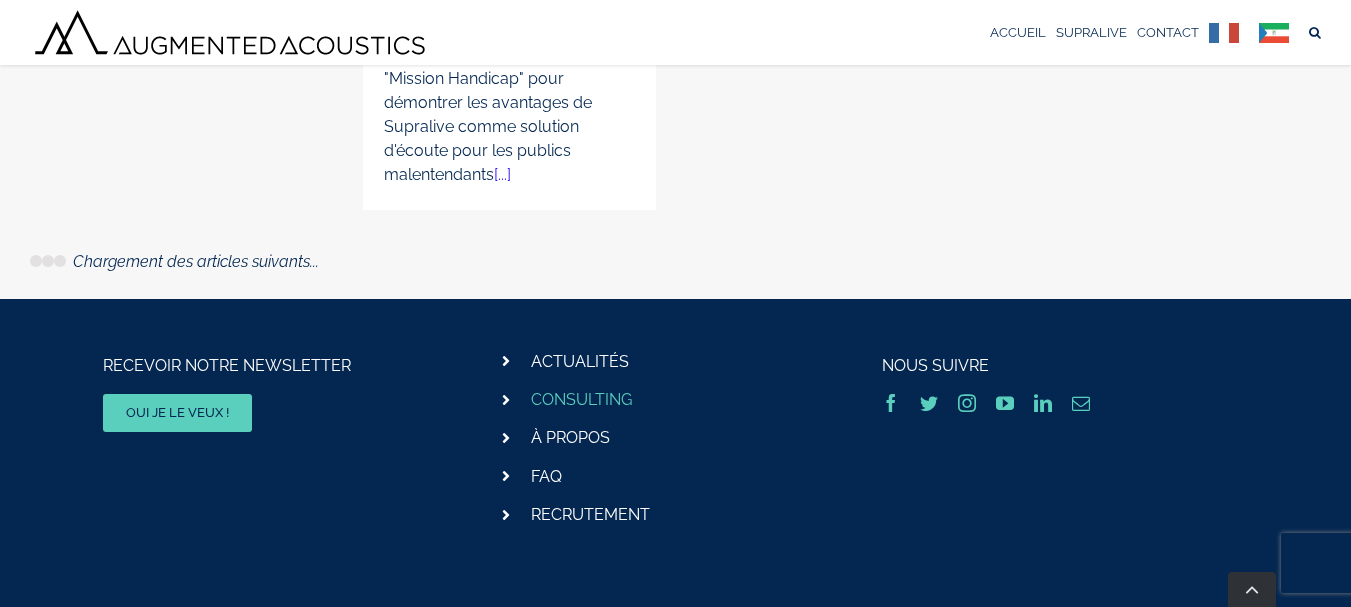 click on "CONSULTING" at bounding box center (581, 399) 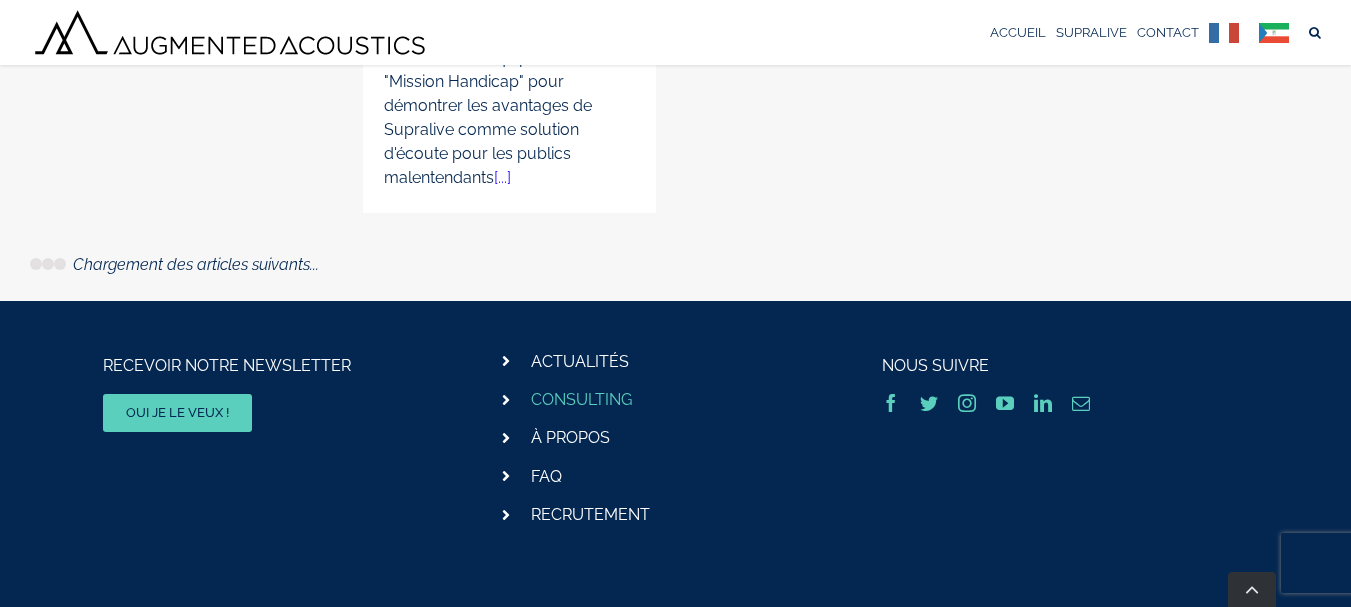 scroll, scrollTop: 2539, scrollLeft: 0, axis: vertical 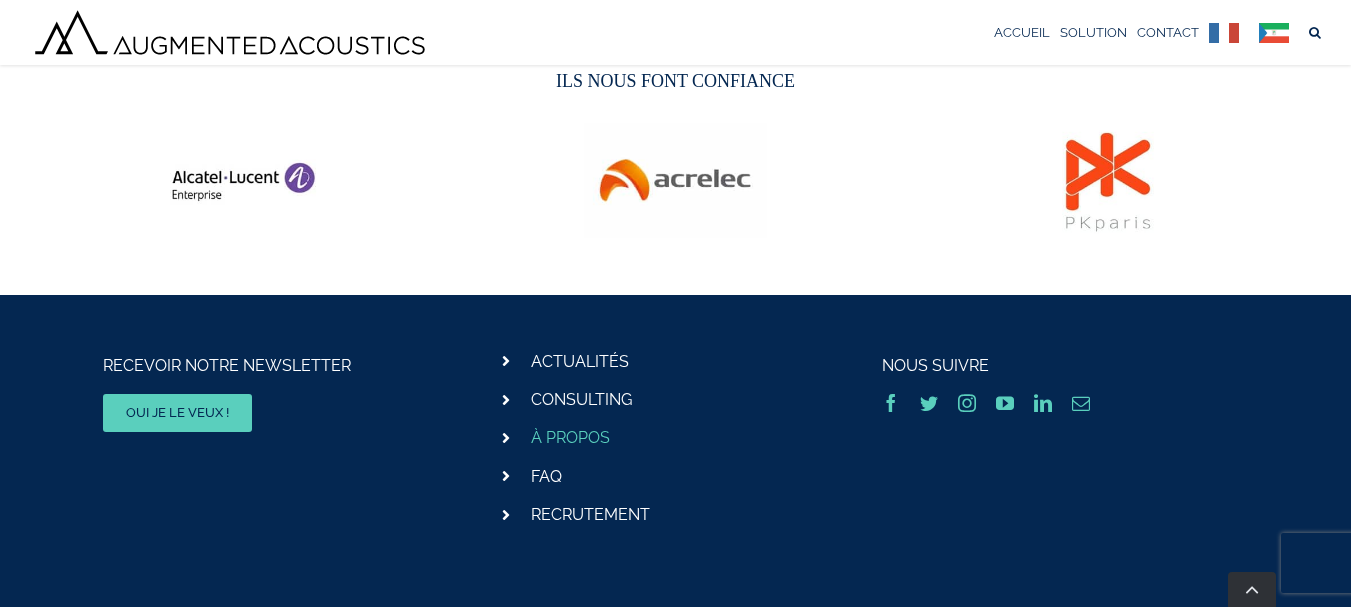 click on "À PROPOS" at bounding box center (570, 437) 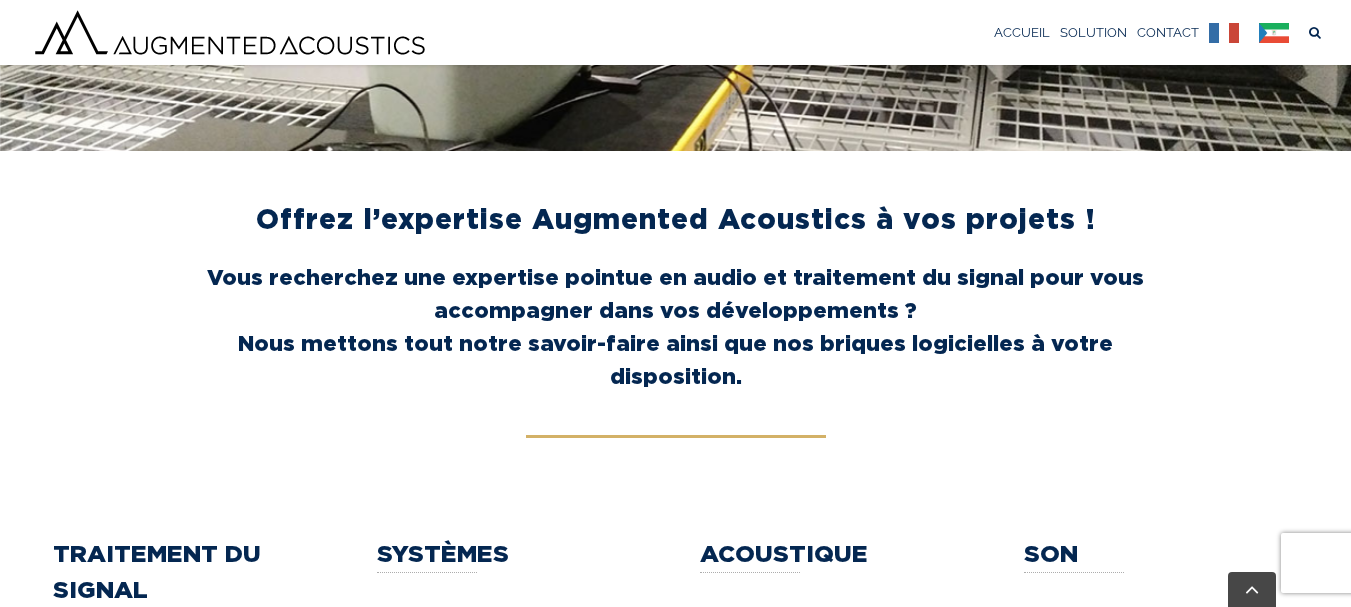 scroll, scrollTop: 397, scrollLeft: 0, axis: vertical 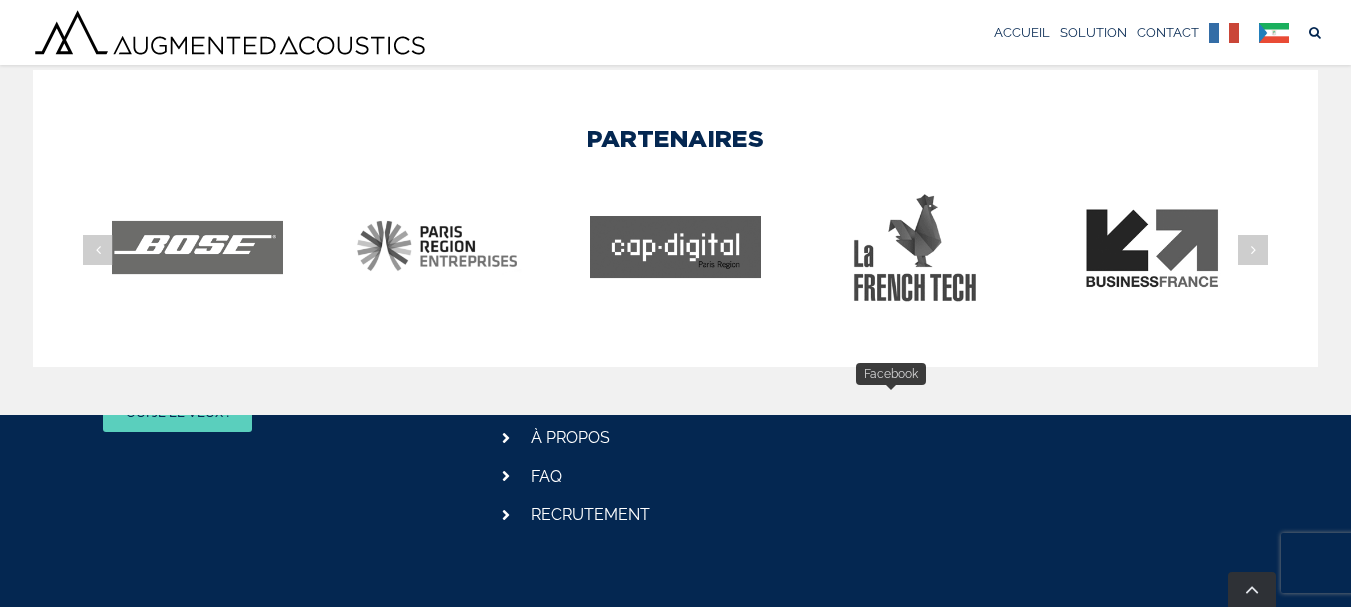 click at bounding box center (891, 403) 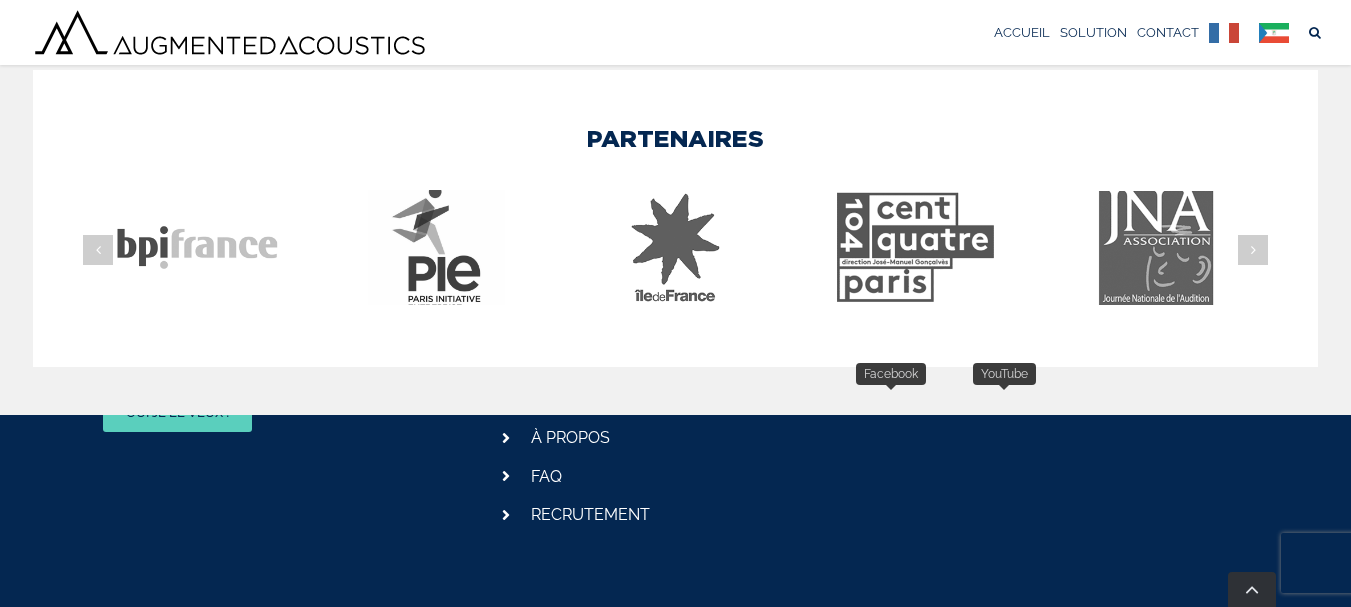 click at bounding box center [1005, 403] 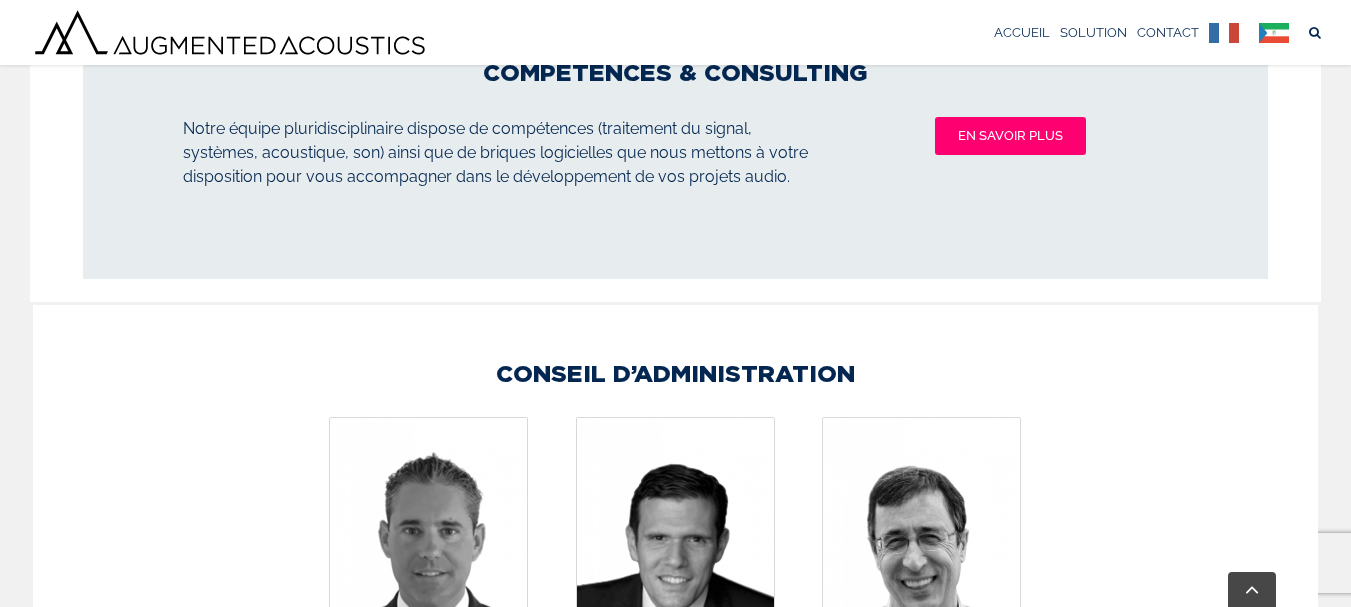 scroll, scrollTop: 2734, scrollLeft: 0, axis: vertical 